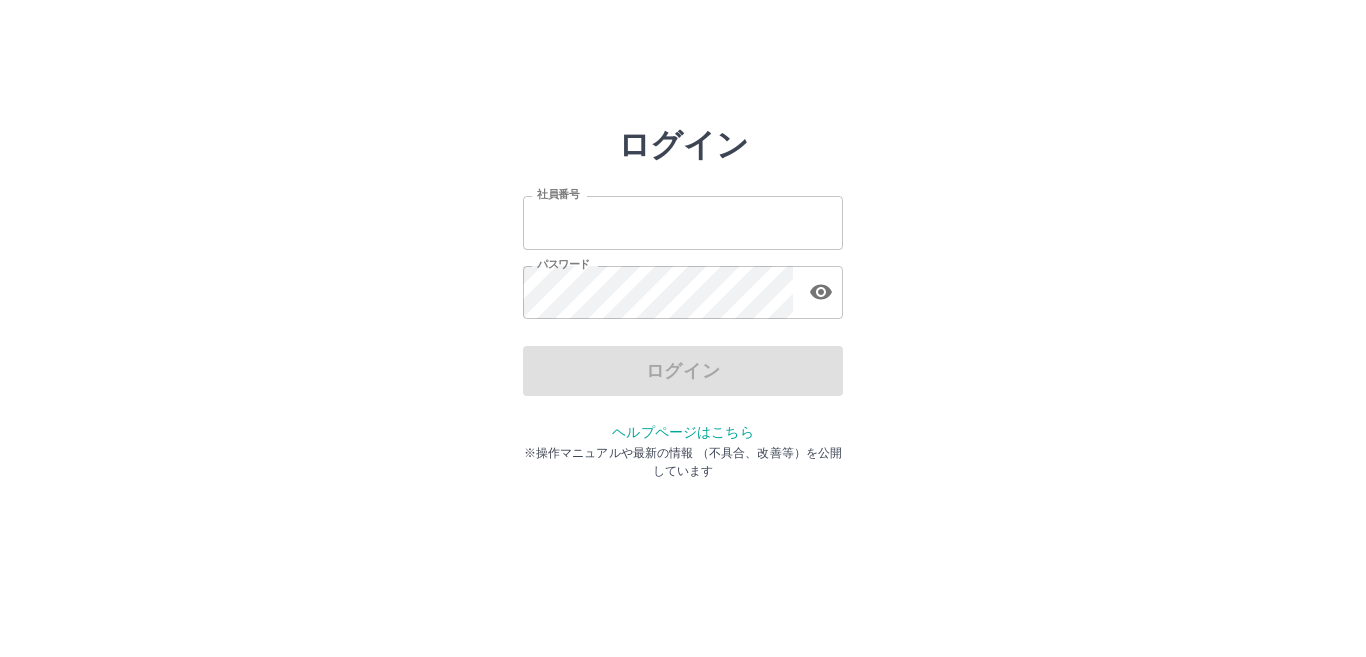 scroll, scrollTop: 0, scrollLeft: 0, axis: both 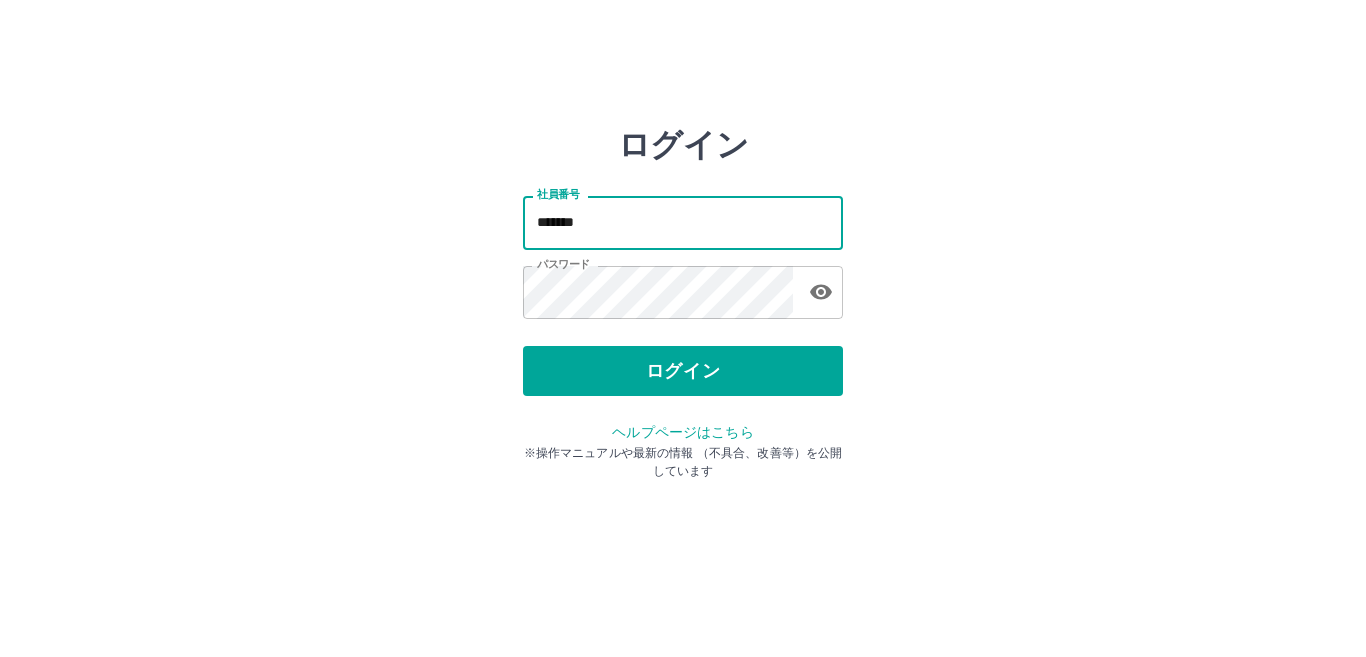 click on "*******" at bounding box center (683, 222) 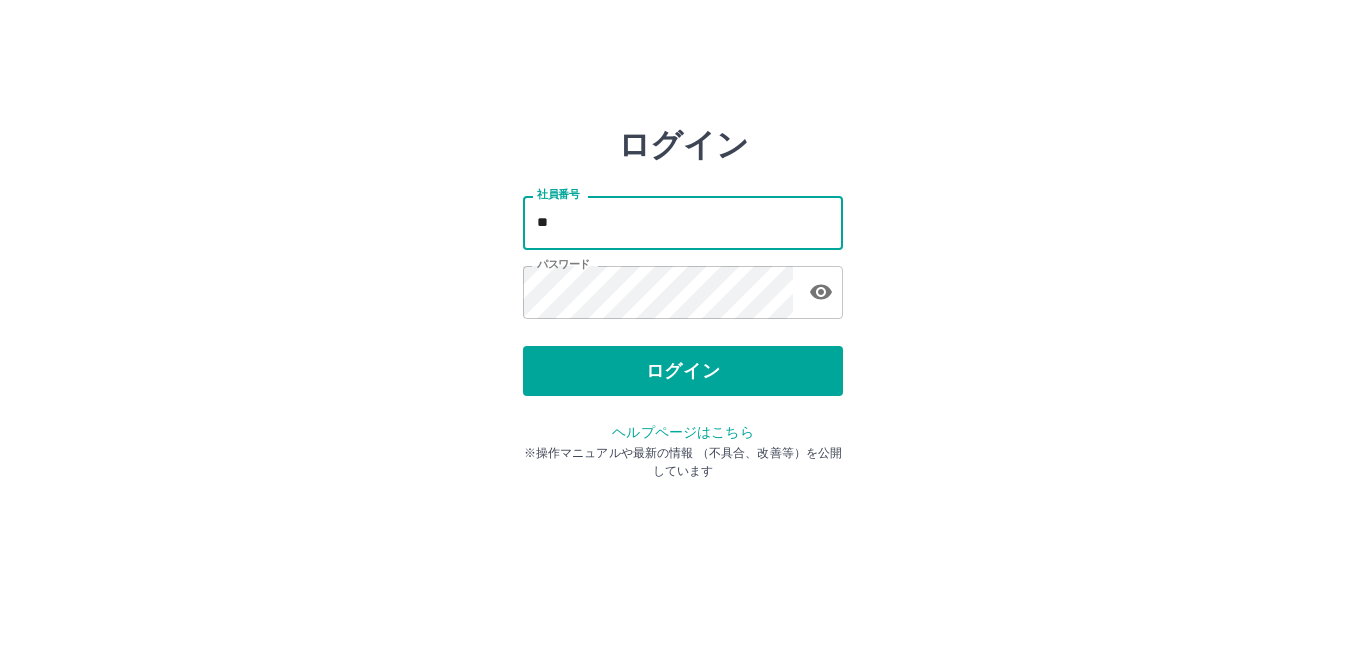 type on "*" 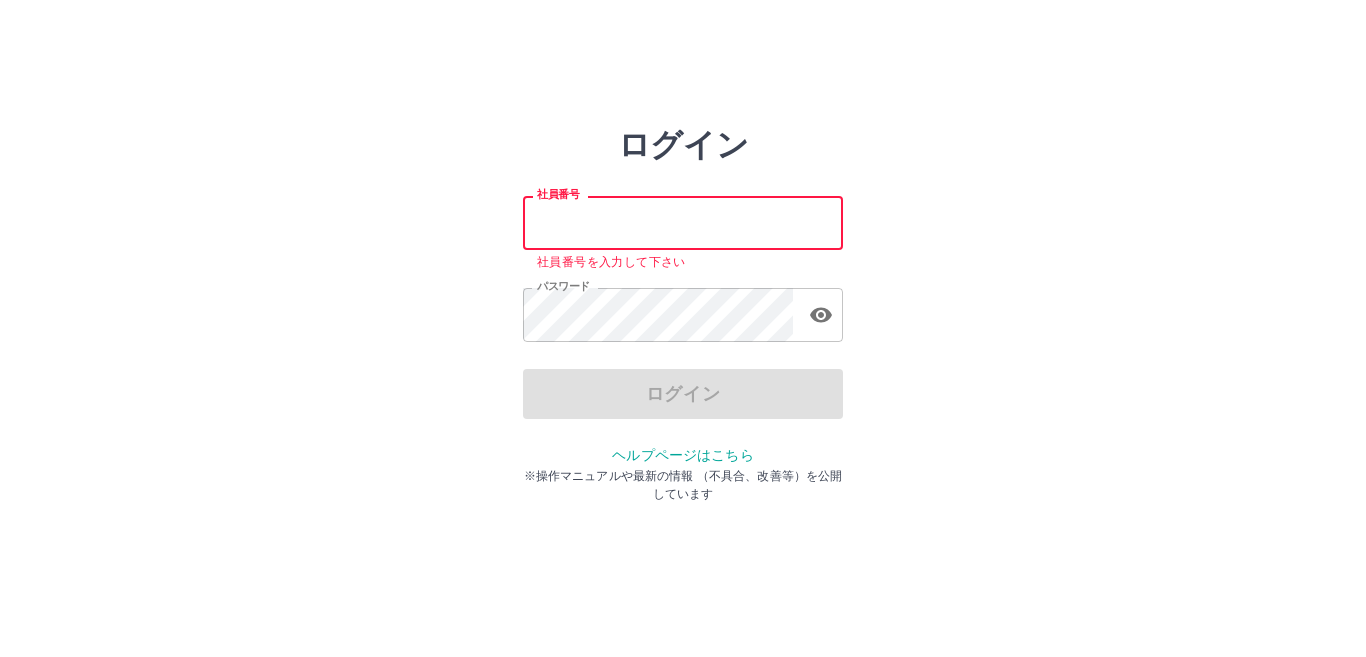 type on "*******" 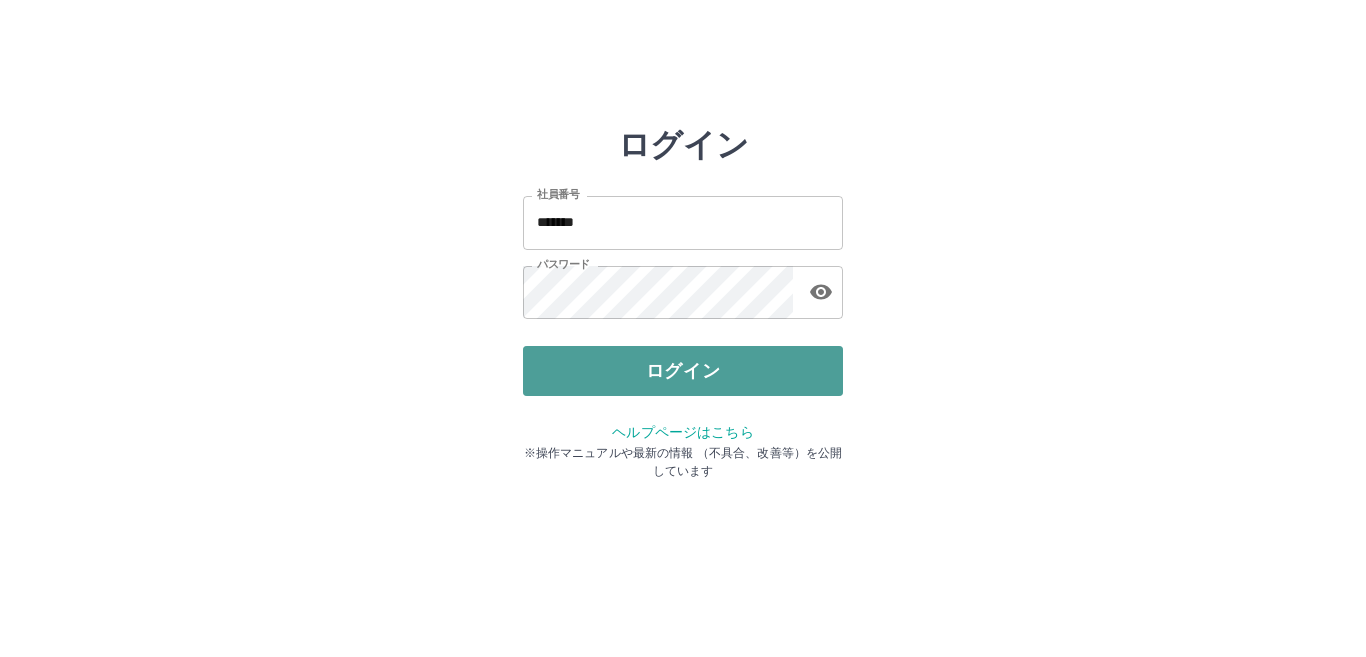 click on "ログイン" at bounding box center [683, 371] 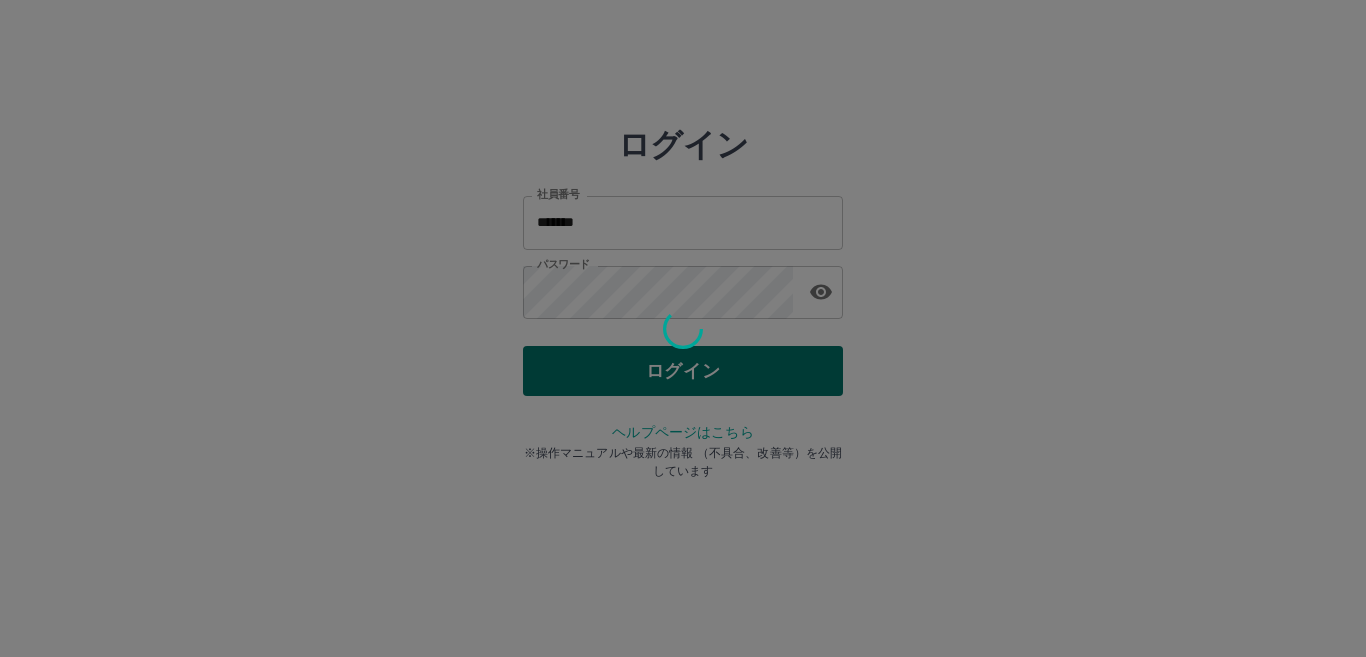 click on "ログイン 社員番号 ******* 社員番号 パスワード パスワード ログイン ヘルプページはこちら ※操作マニュアルや最新の情報 （不具合、改善等）を公開しています" at bounding box center (683, 286) 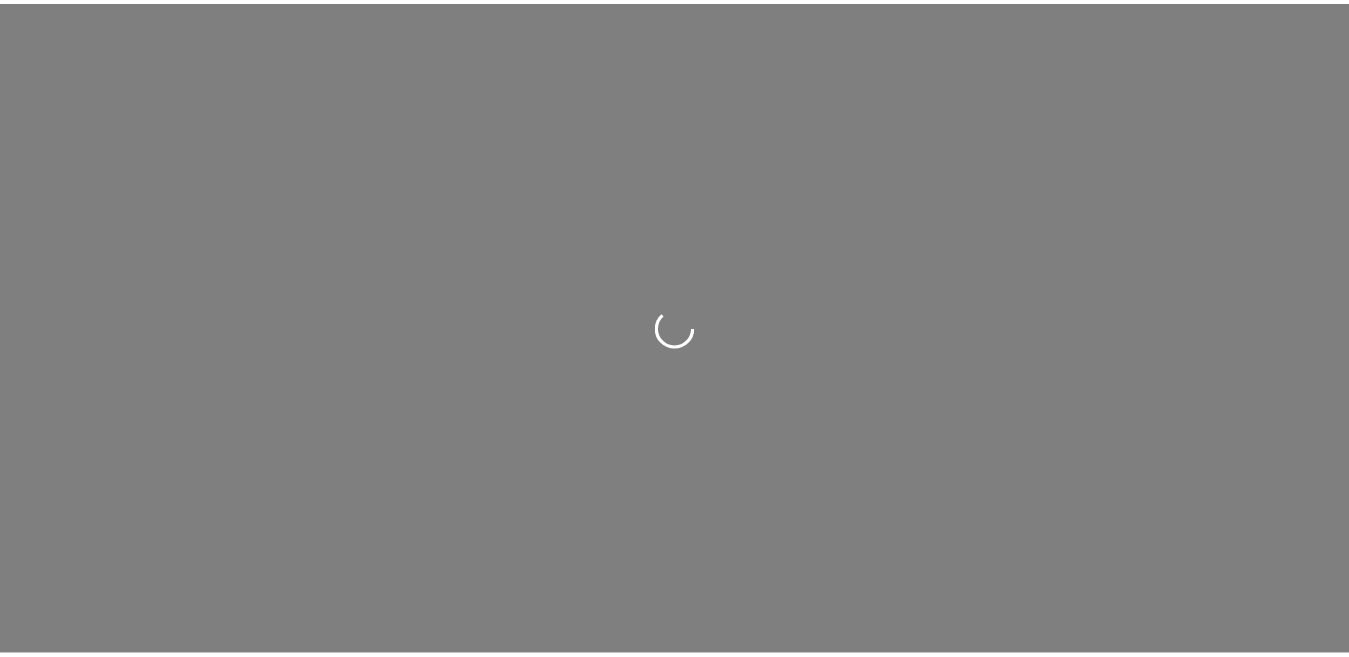 scroll, scrollTop: 0, scrollLeft: 0, axis: both 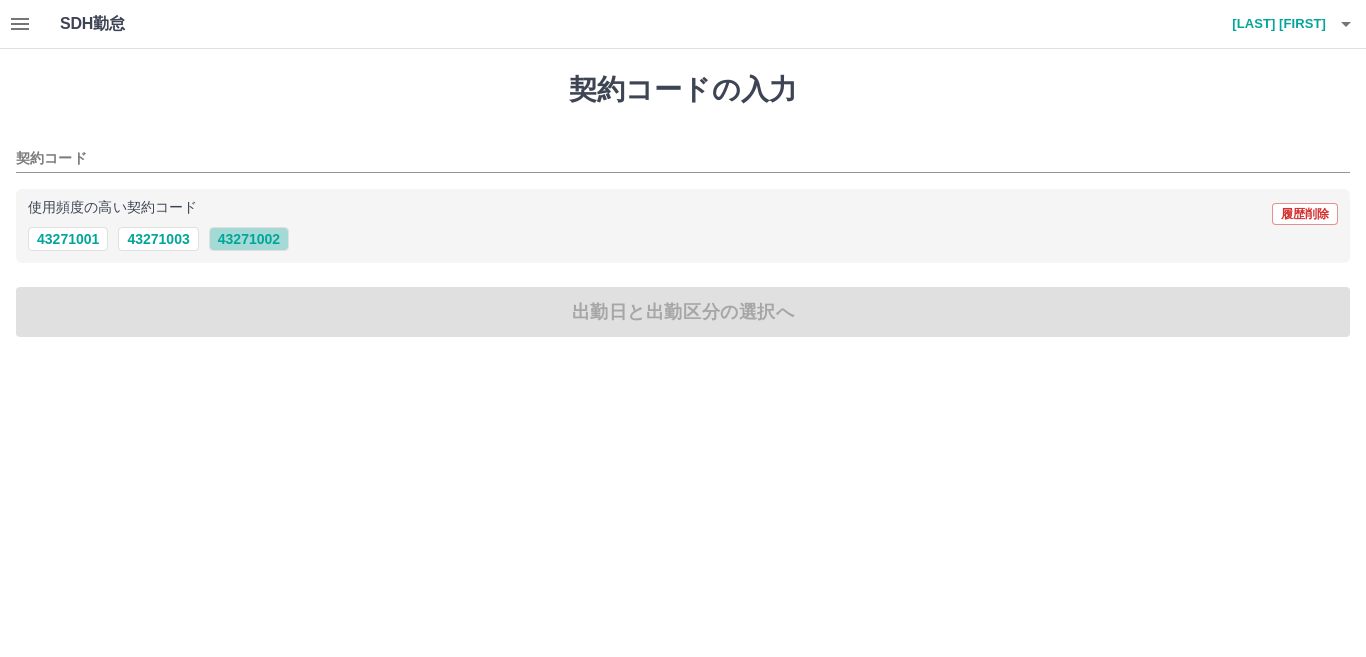 click on "43271002" at bounding box center (249, 239) 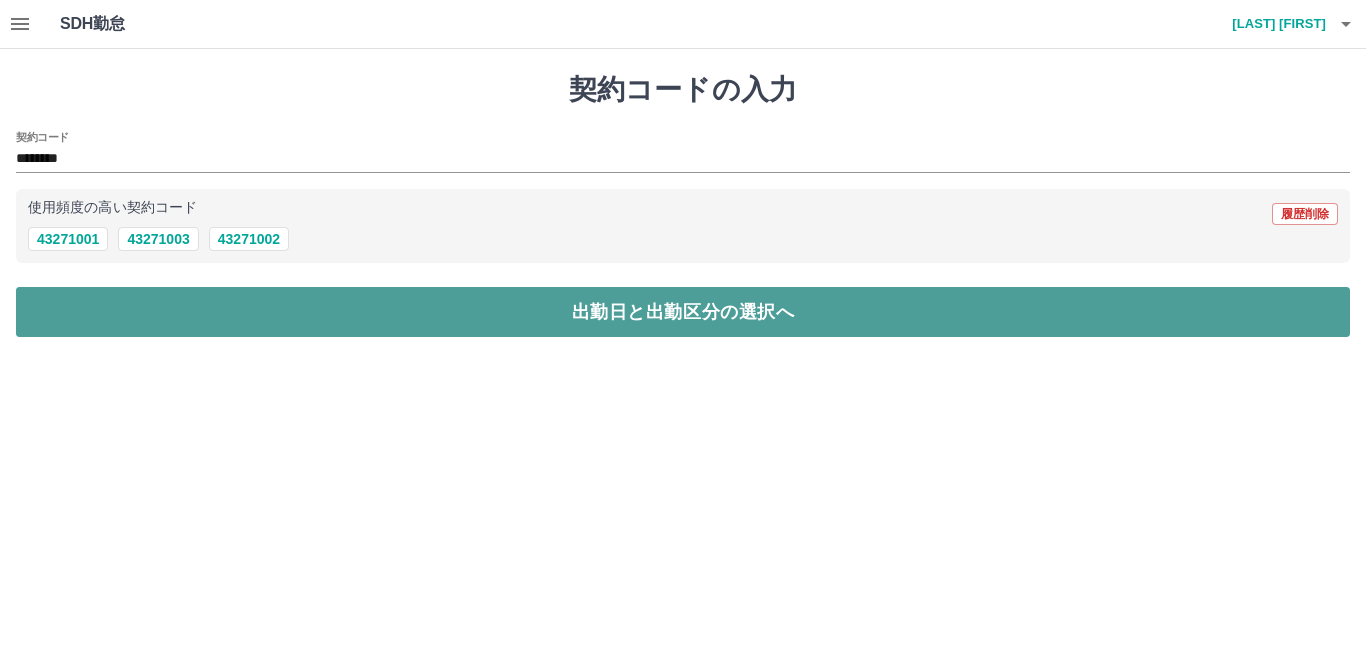 click on "出勤日と出勤区分の選択へ" at bounding box center [683, 312] 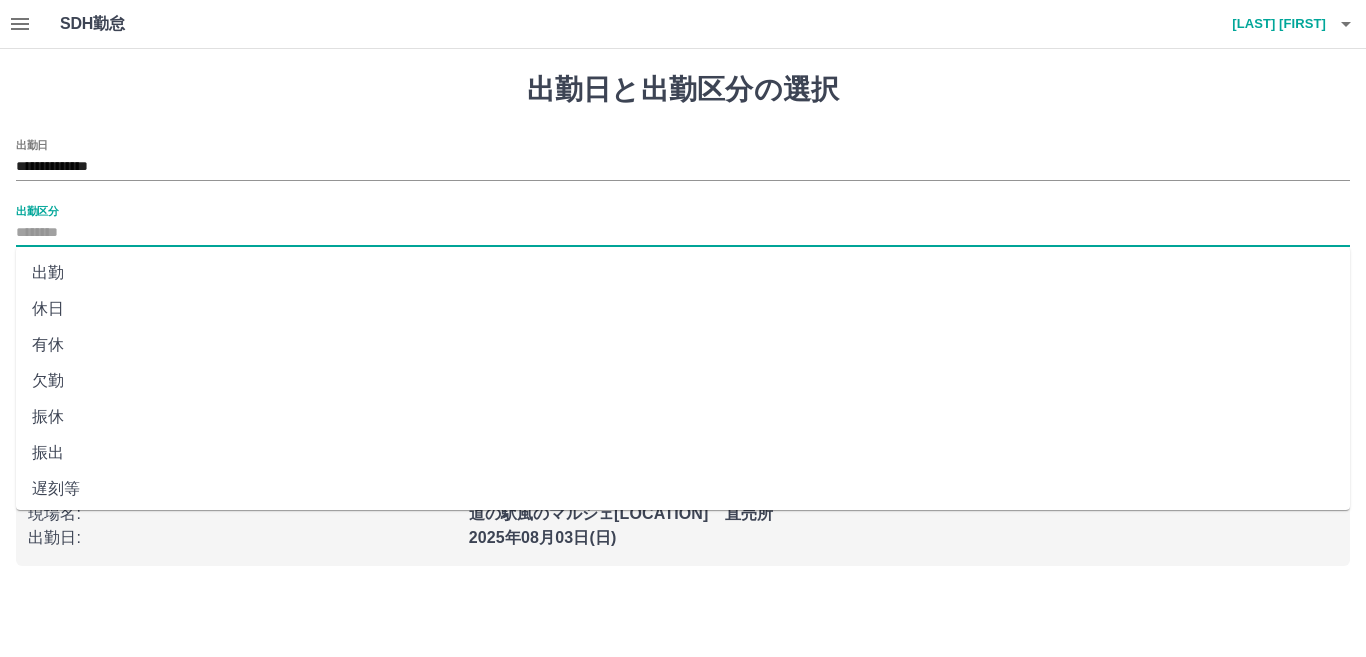 click on "出勤区分" at bounding box center [683, 233] 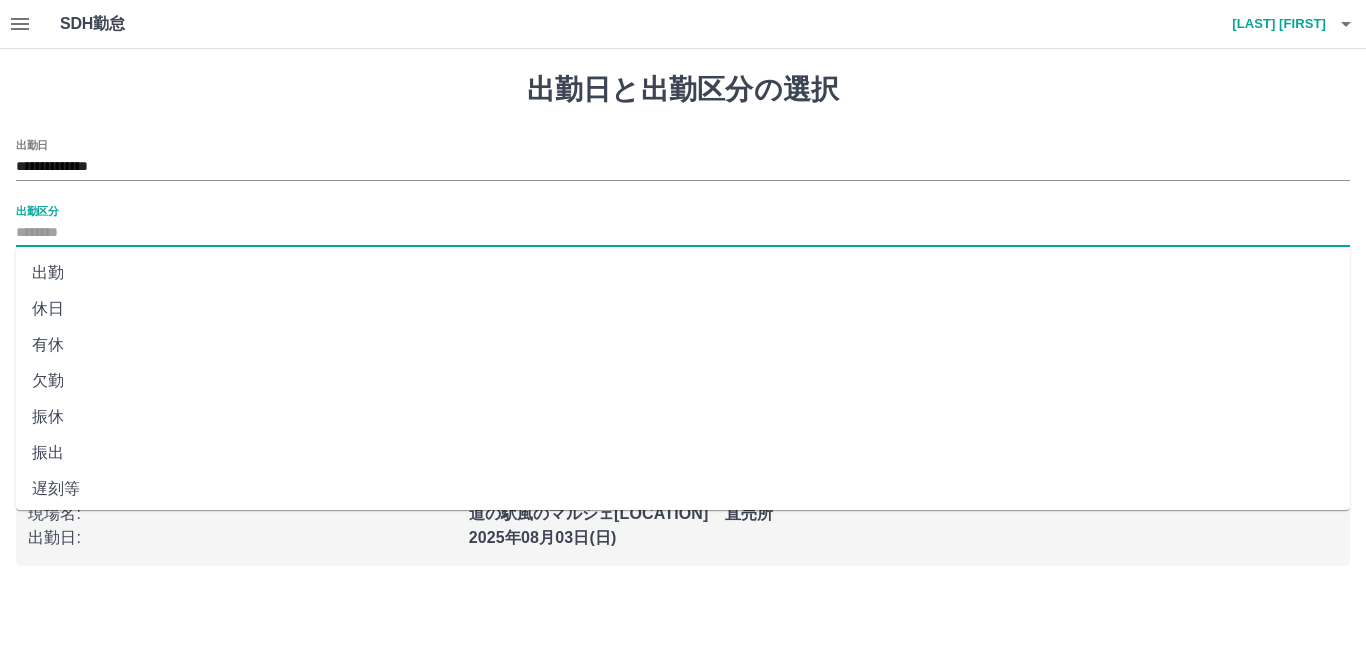 click on "出勤" at bounding box center (683, 273) 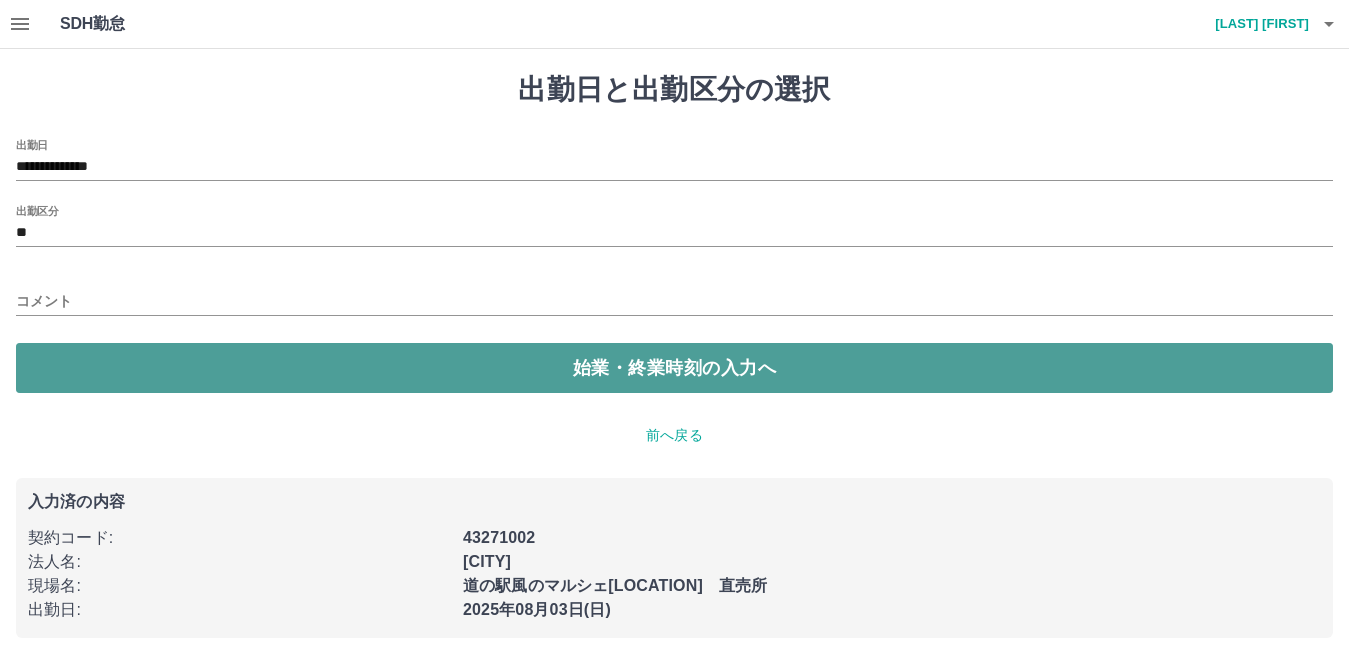 click on "始業・終業時刻の入力へ" at bounding box center (674, 368) 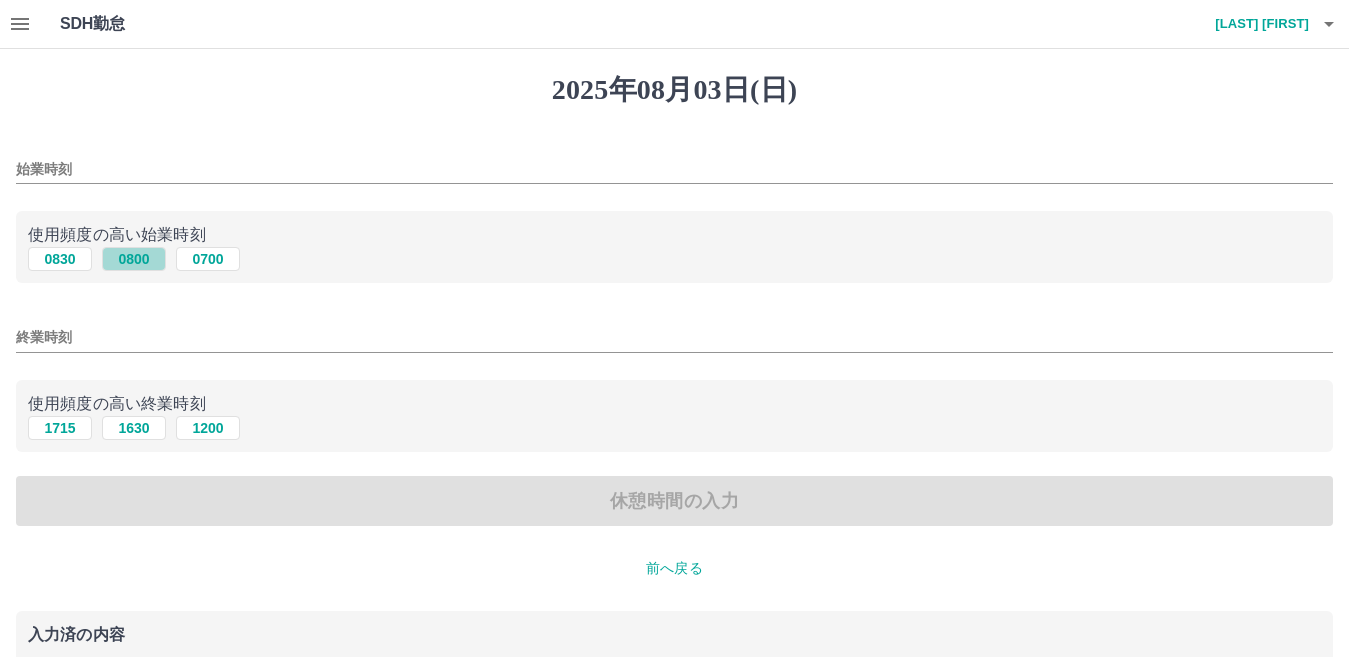 click on "0800" at bounding box center (134, 259) 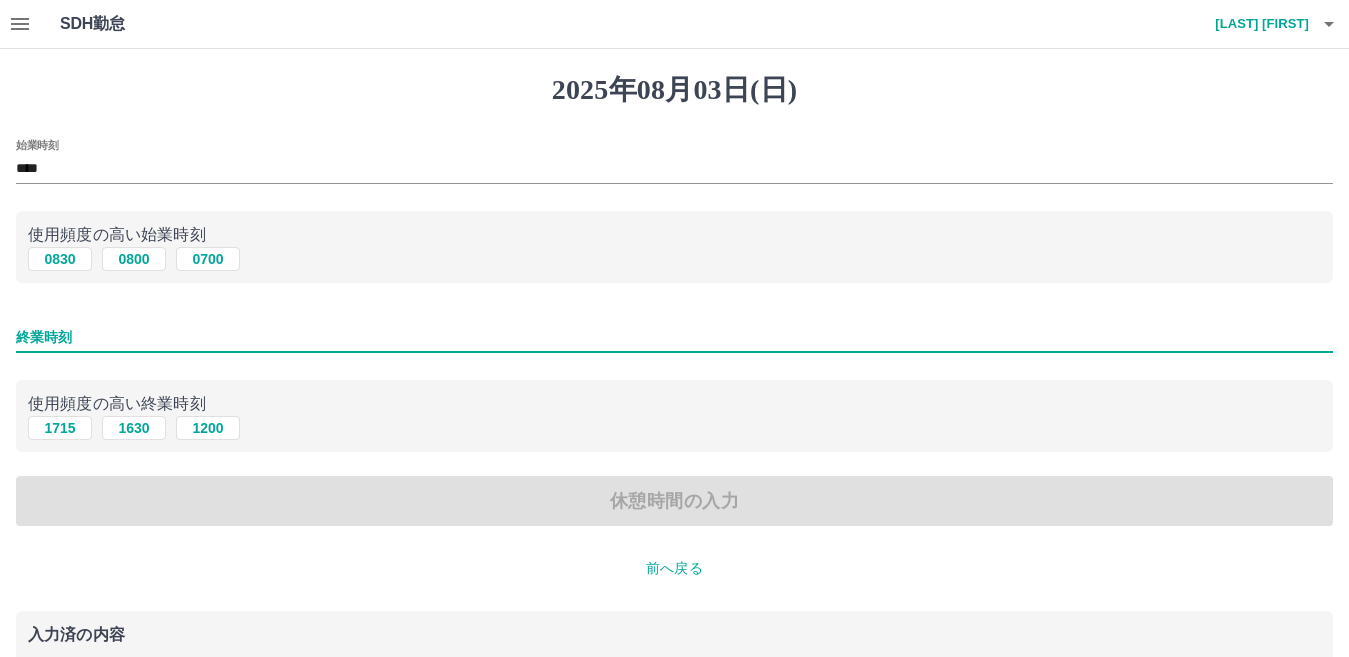 click on "終業時刻" at bounding box center [674, 337] 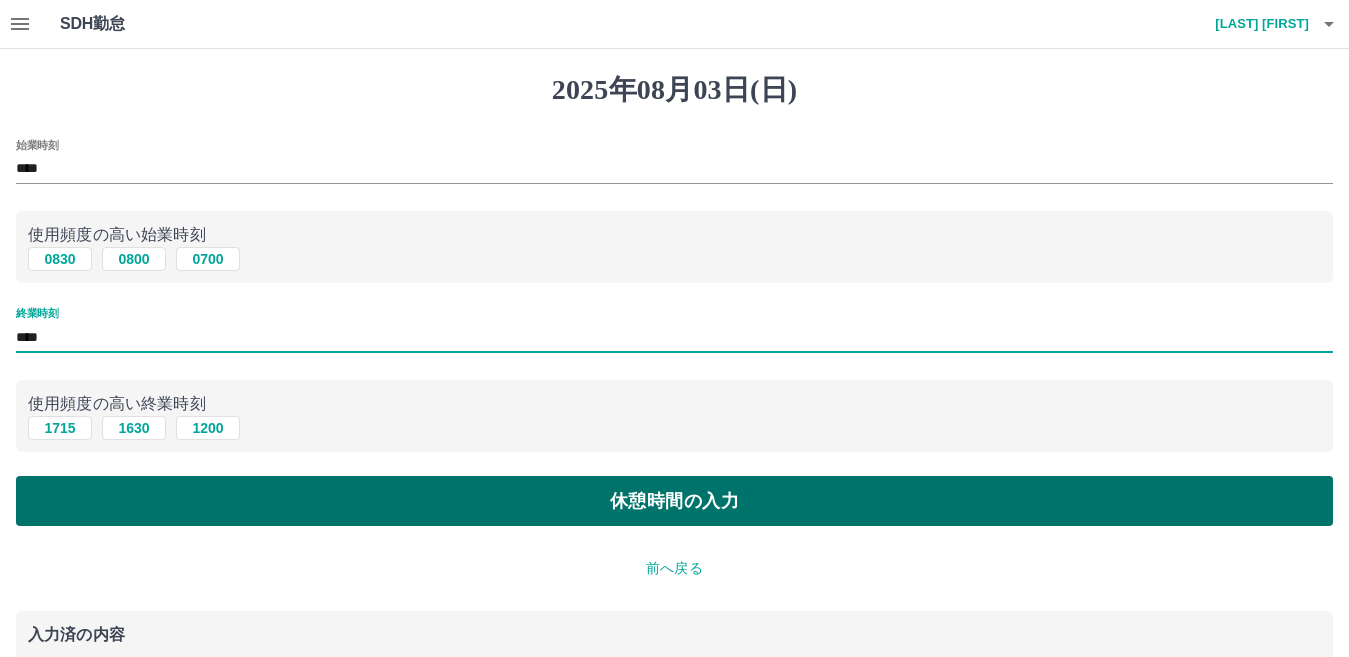 click on "休憩時間の入力" at bounding box center (674, 501) 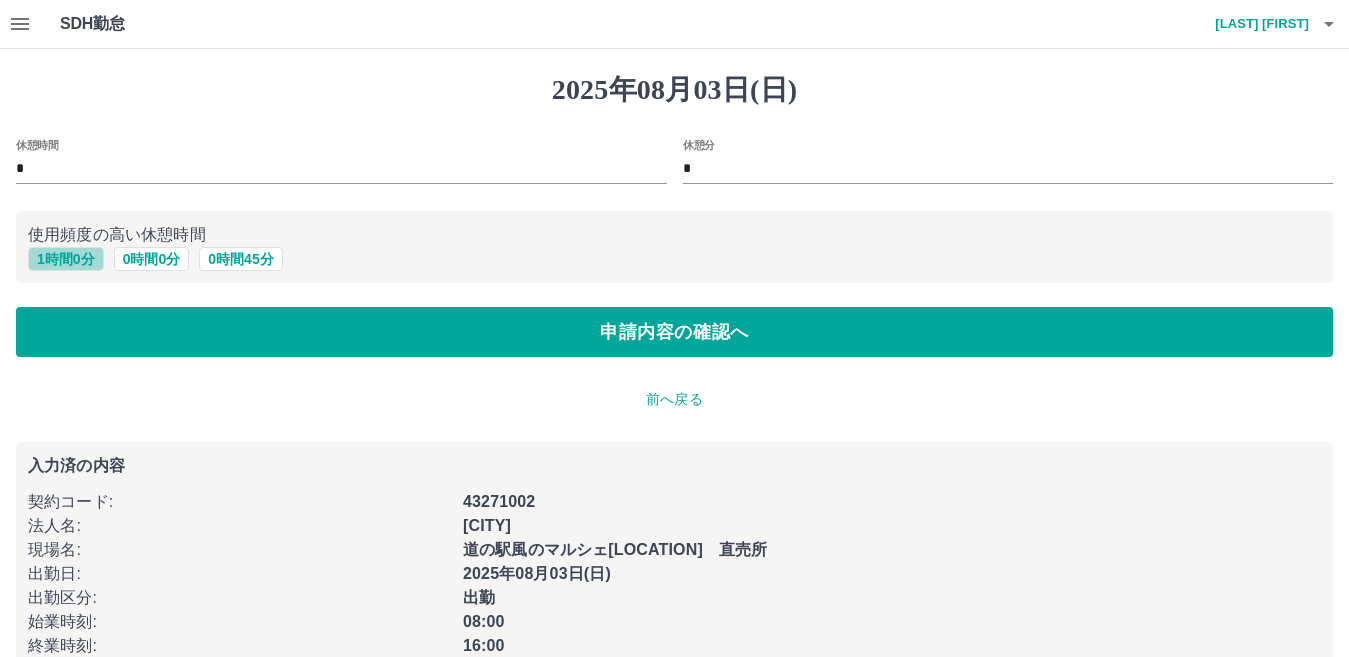 click on "1 時間 0 分" at bounding box center [66, 259] 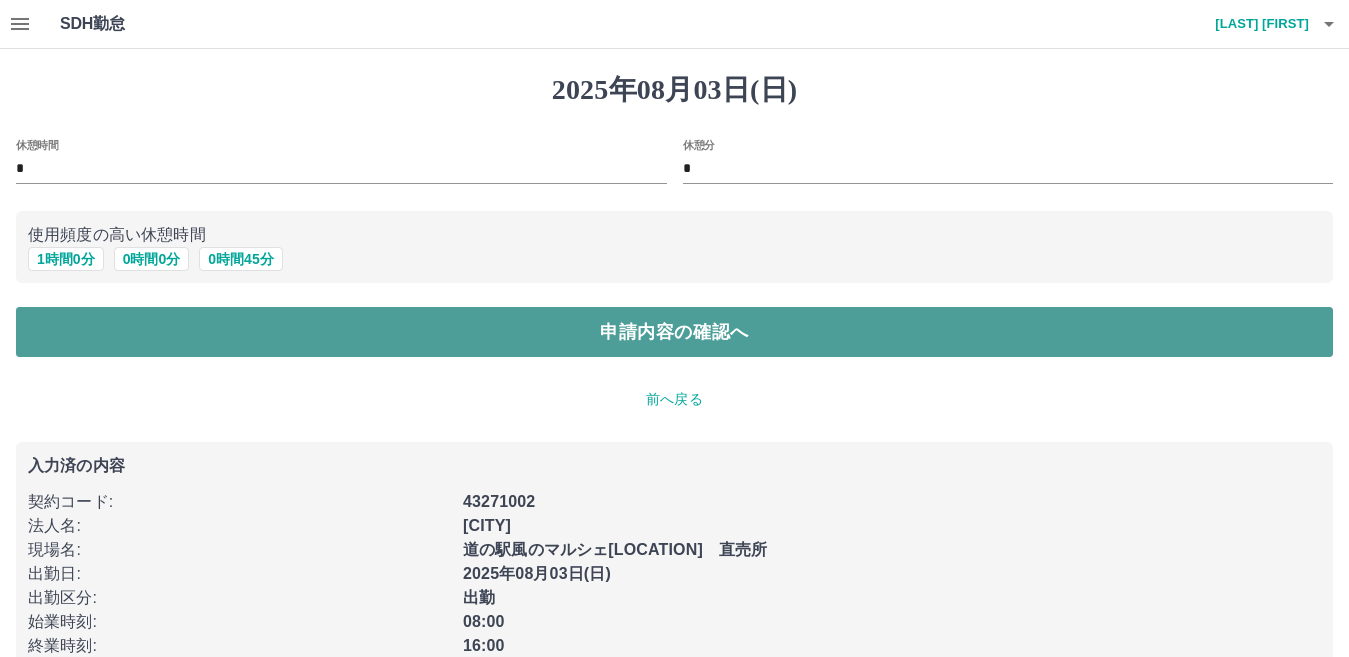 click on "申請内容の確認へ" at bounding box center [674, 332] 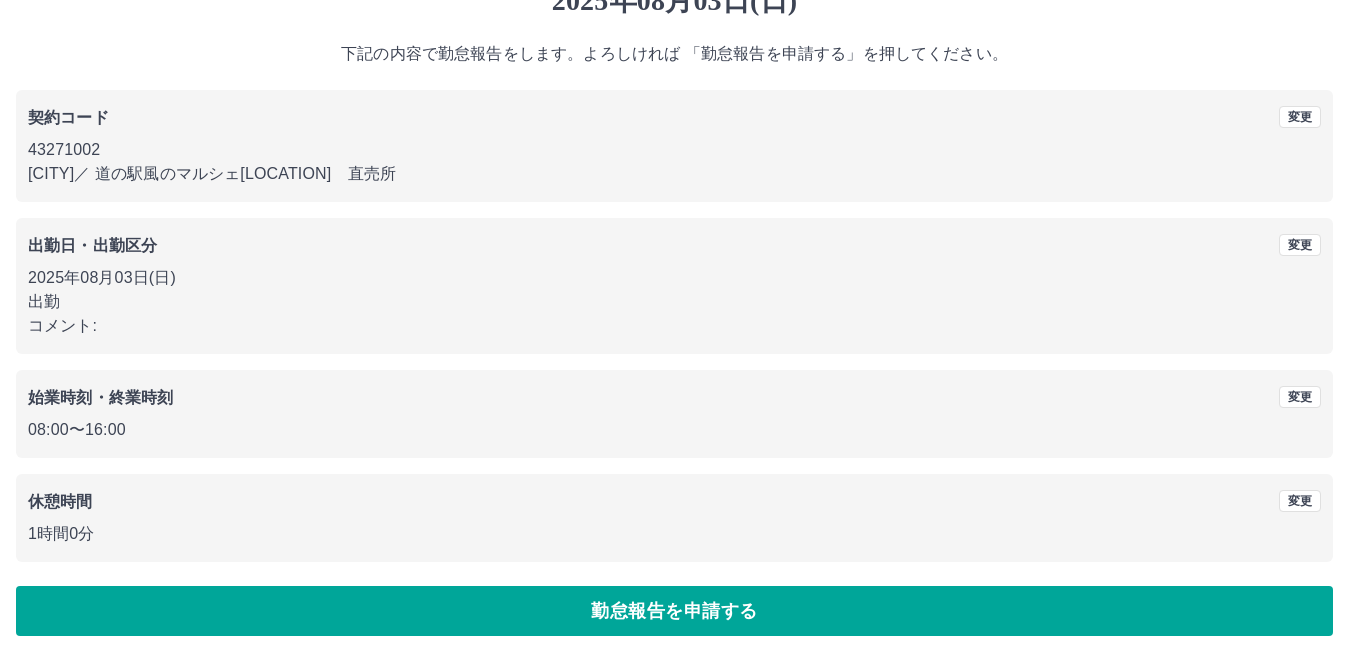 scroll, scrollTop: 92, scrollLeft: 0, axis: vertical 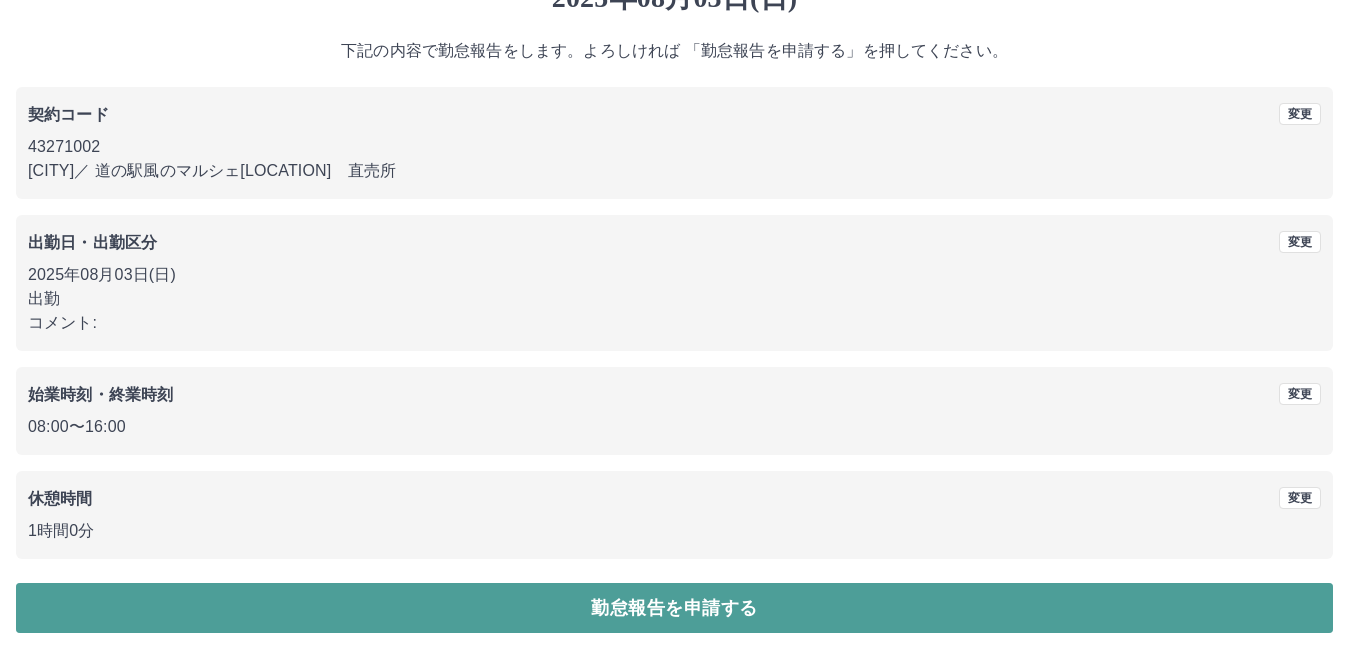 click on "勤怠報告を申請する" at bounding box center [674, 608] 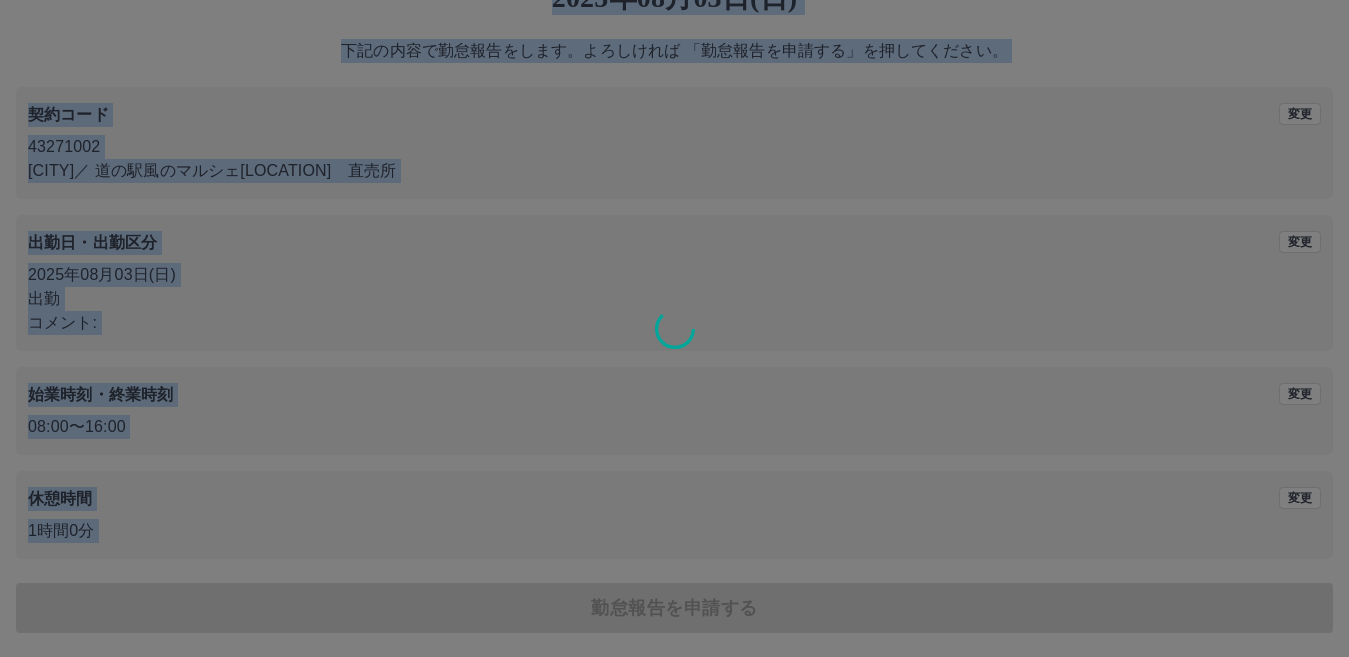 click on "[NUMBER] [NUMBER] [CITY] [NUMBER] [CITY] / [LOCATION] [NUMBER] [CITY] [DATE] [DAY] [TIME] [TIME] [DURATION] [ACTION]" at bounding box center [674, 307] 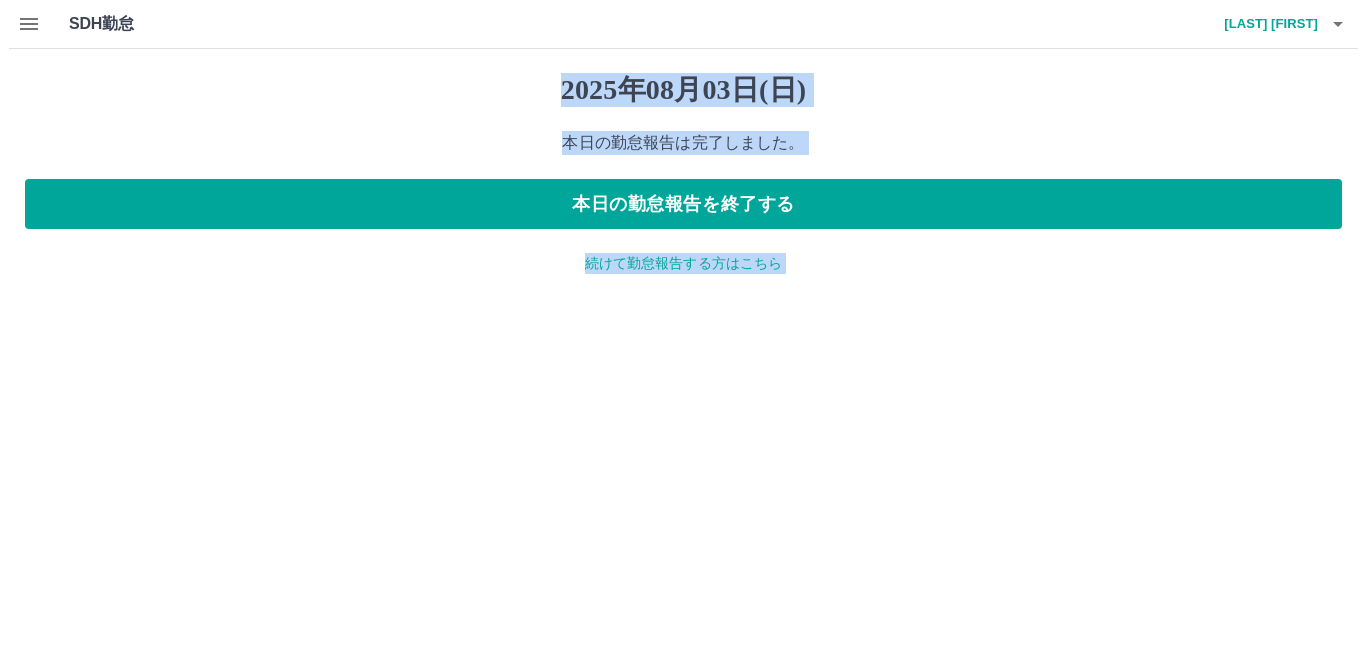 scroll, scrollTop: 0, scrollLeft: 0, axis: both 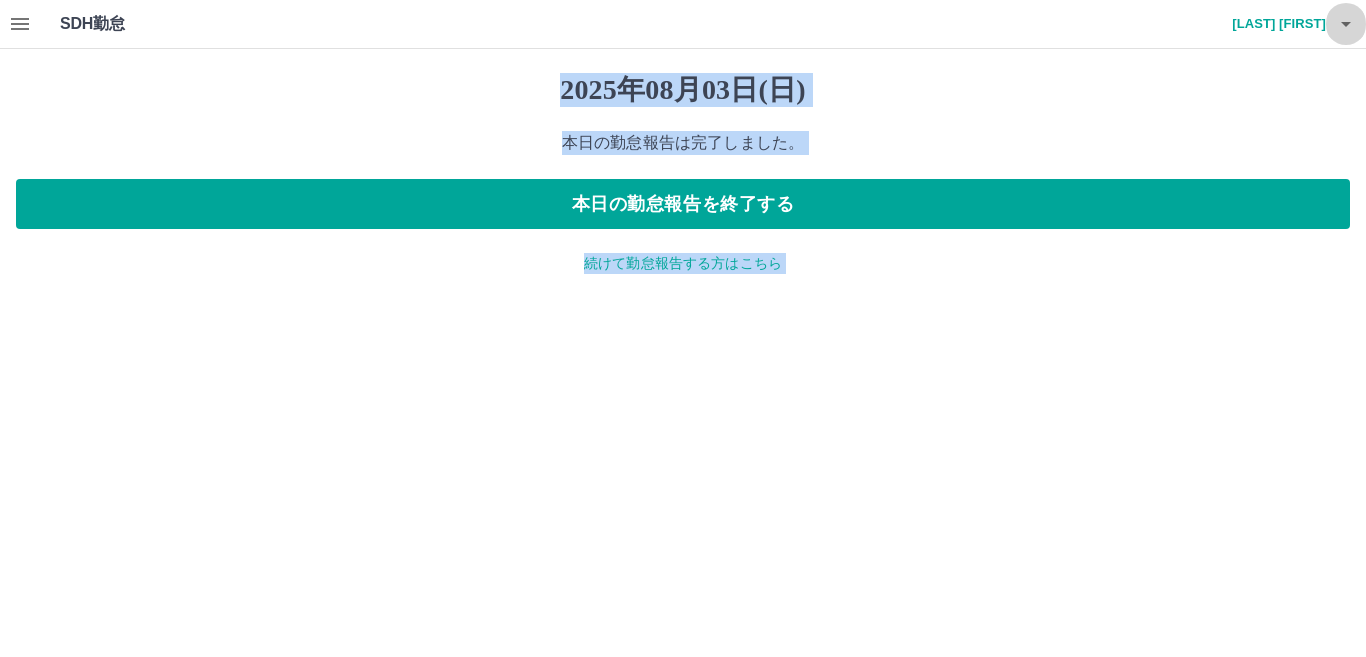 click 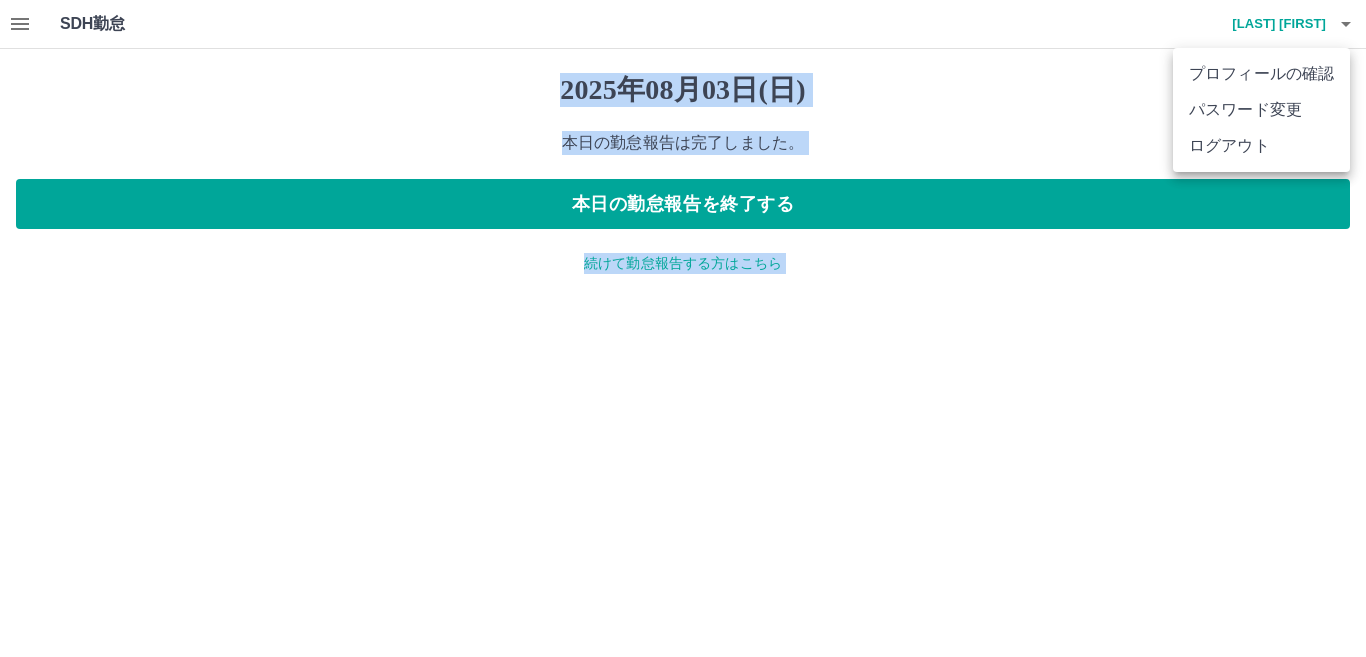 click on "ログアウト" at bounding box center [1261, 146] 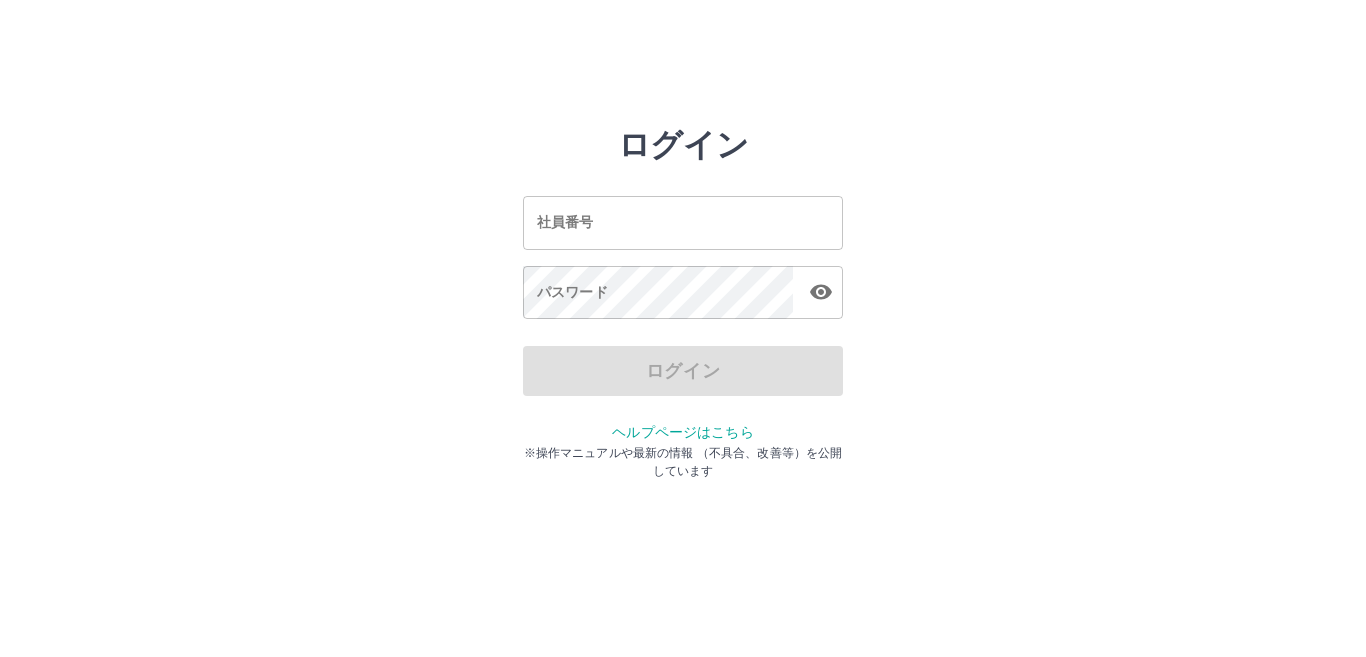 scroll, scrollTop: 0, scrollLeft: 0, axis: both 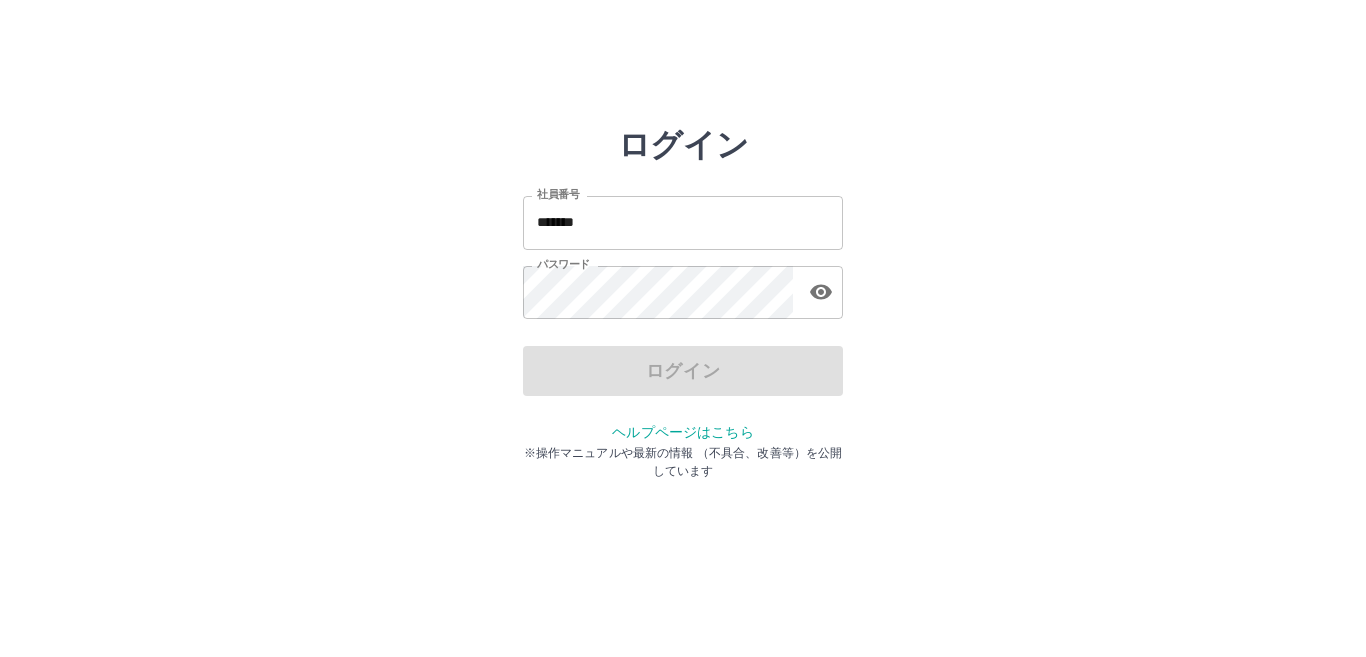 click on "*******" at bounding box center (683, 222) 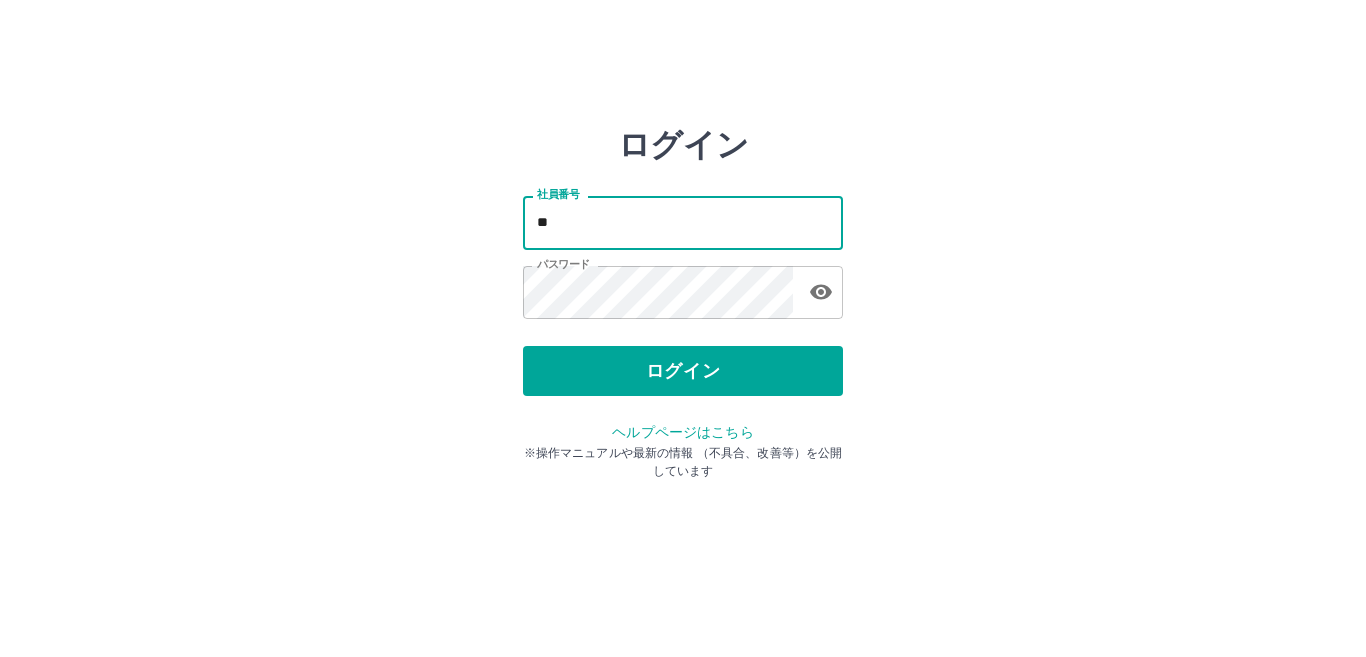 type on "*" 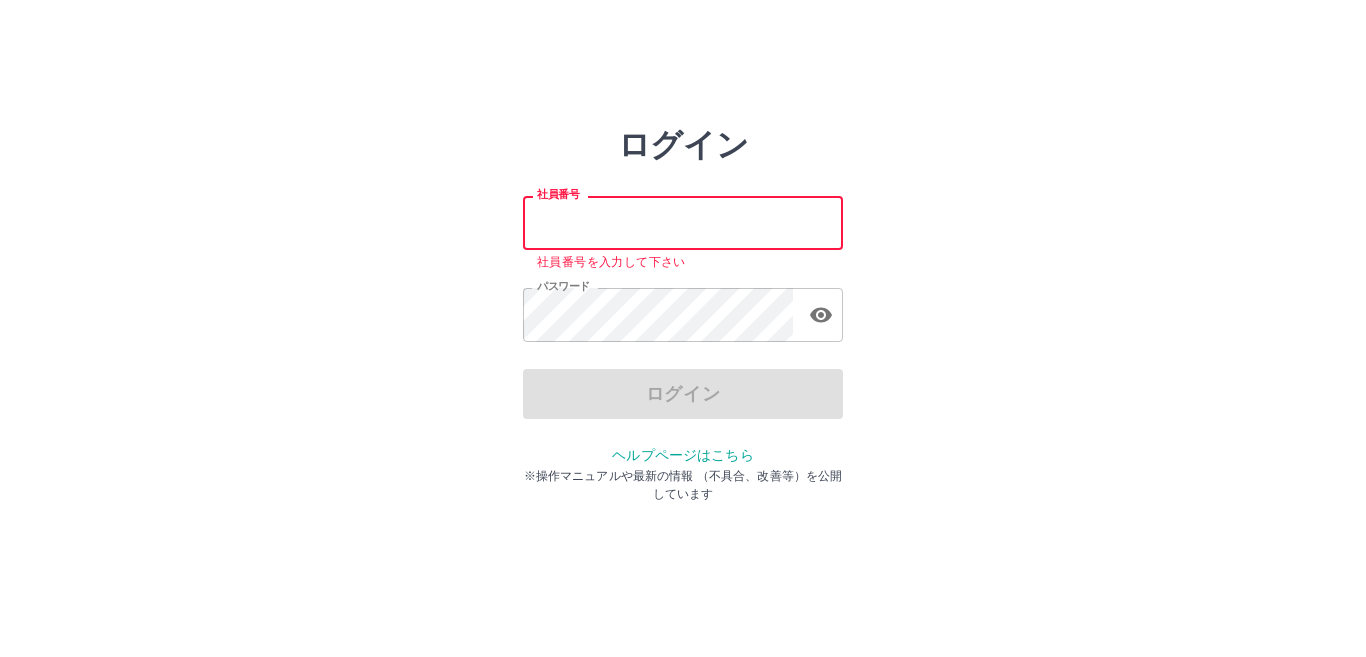 type 